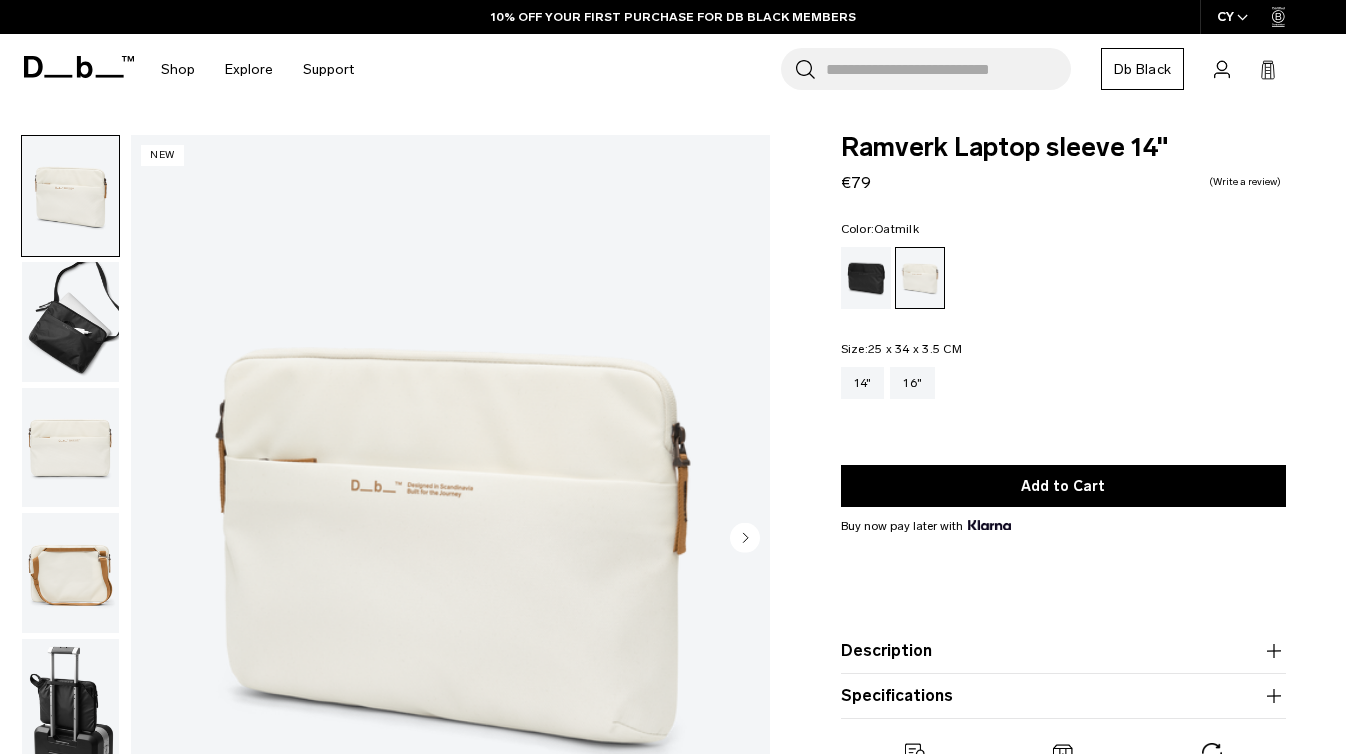 scroll, scrollTop: 0, scrollLeft: 0, axis: both 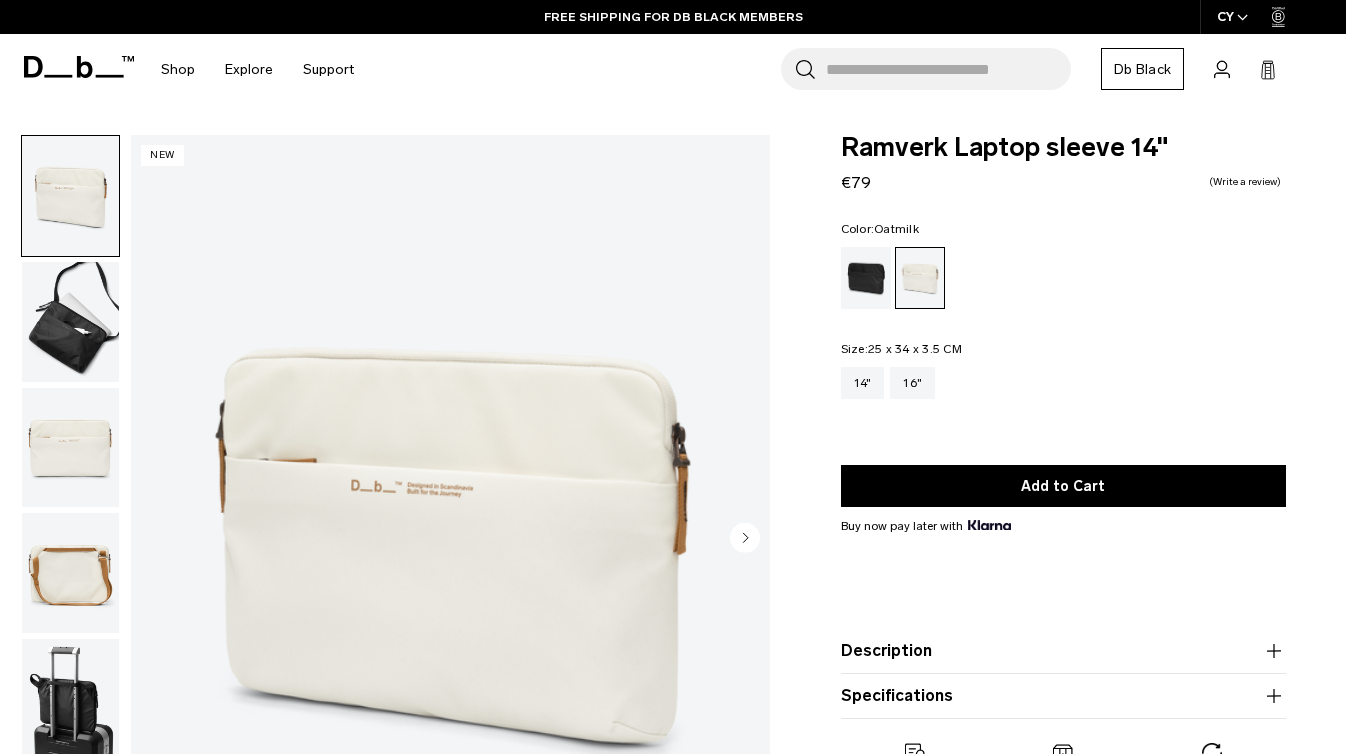 click 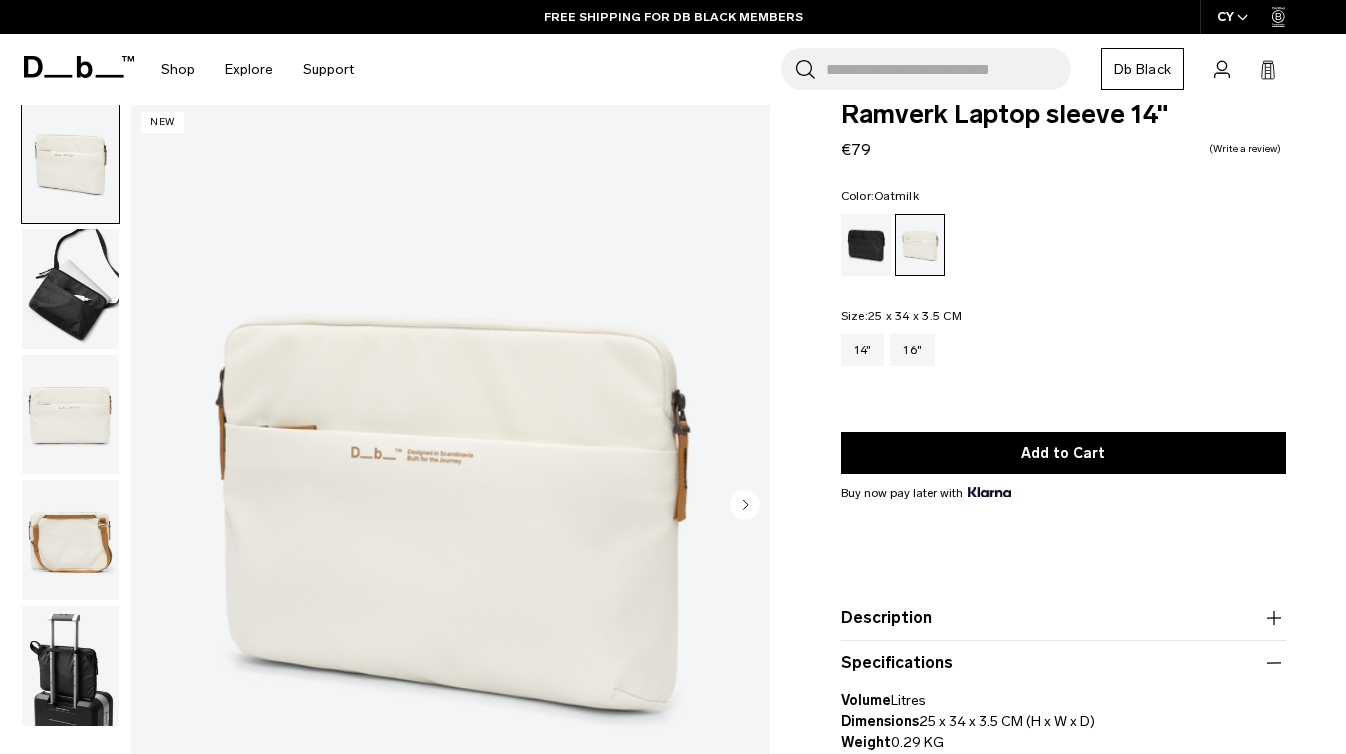 scroll, scrollTop: 62, scrollLeft: 0, axis: vertical 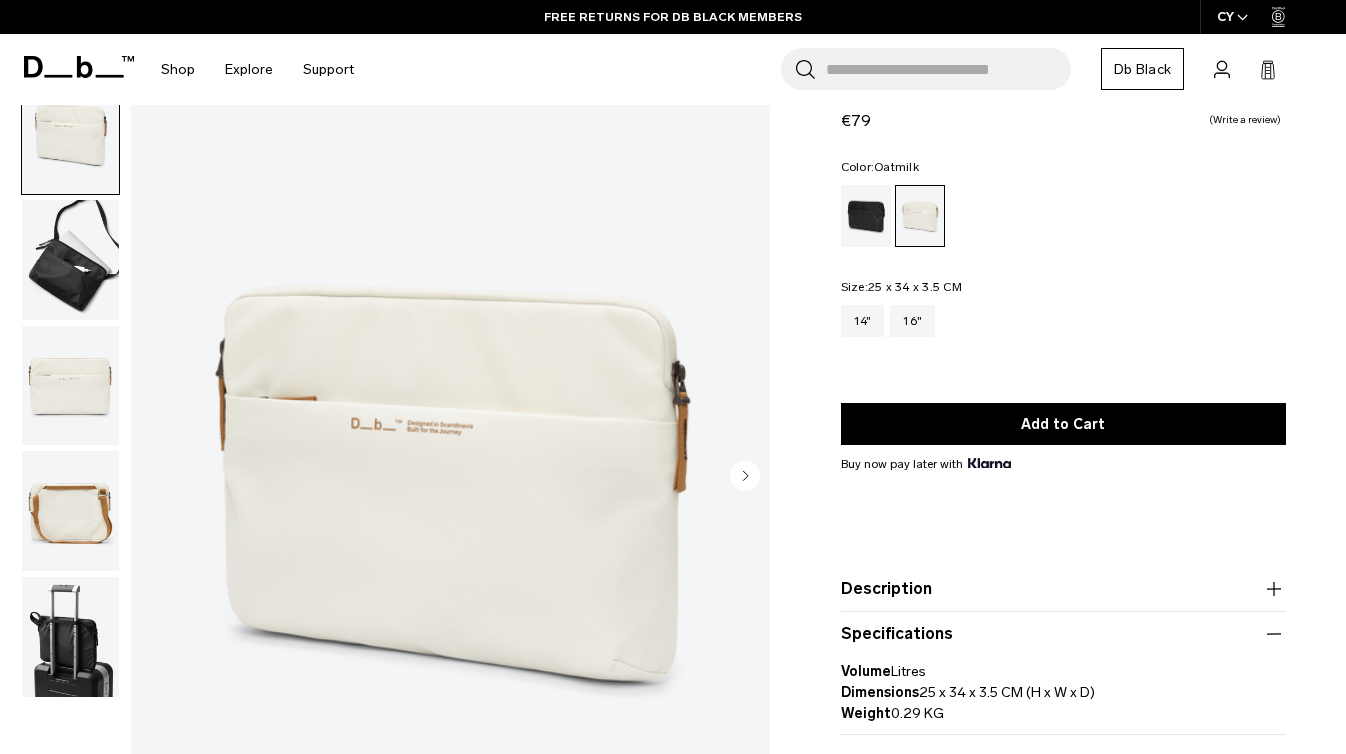 click 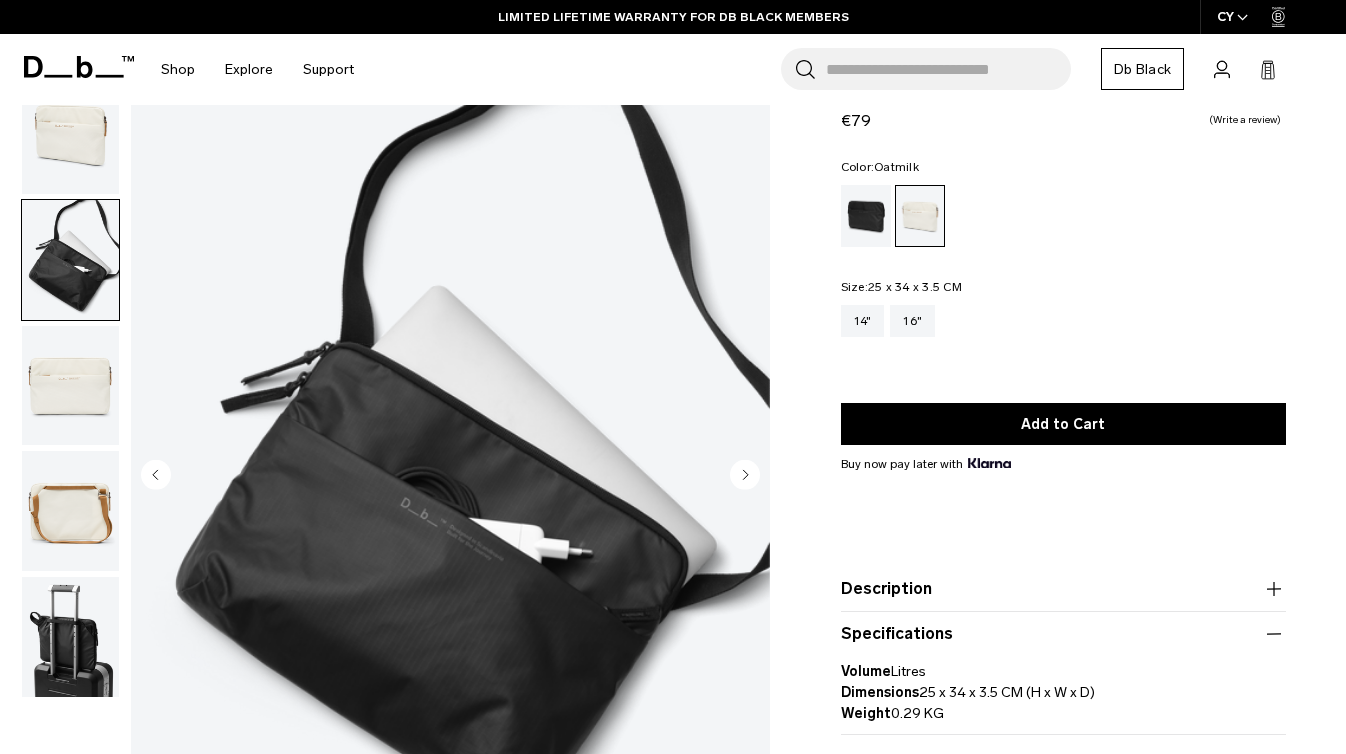 click 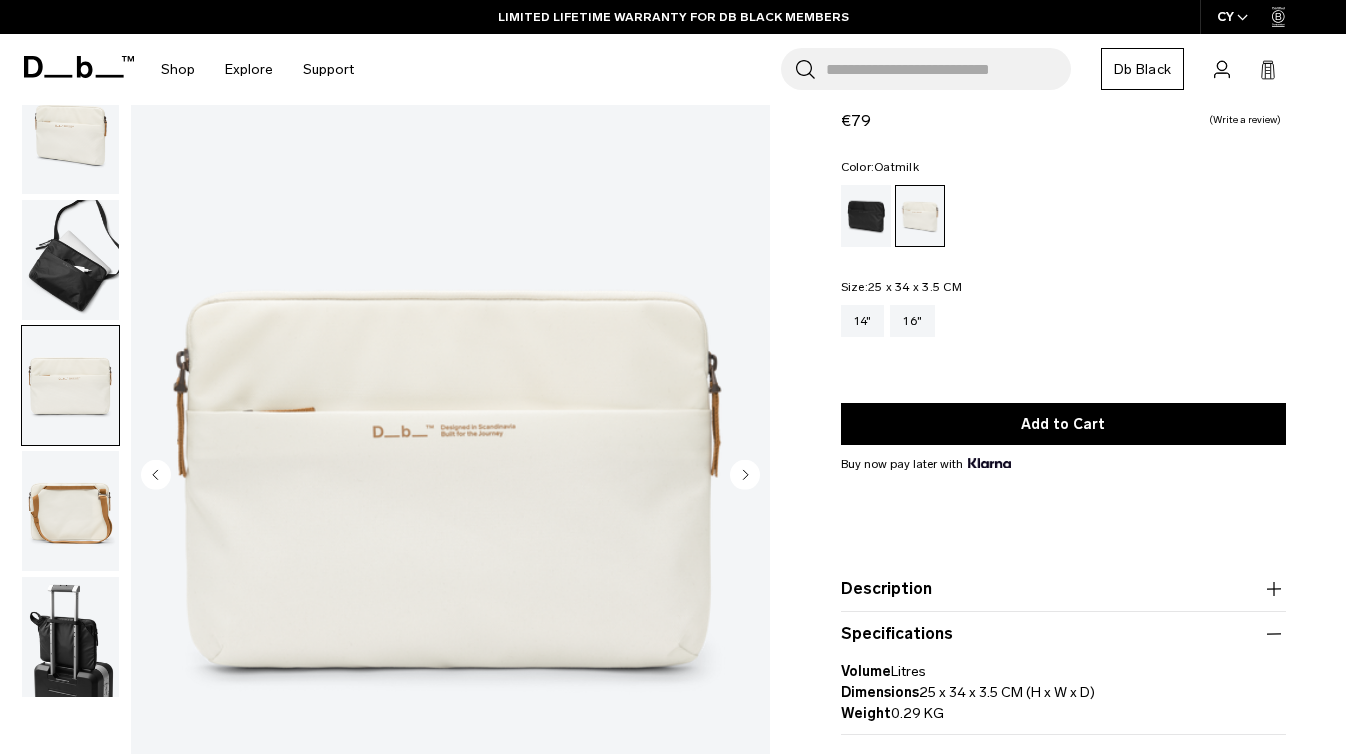click 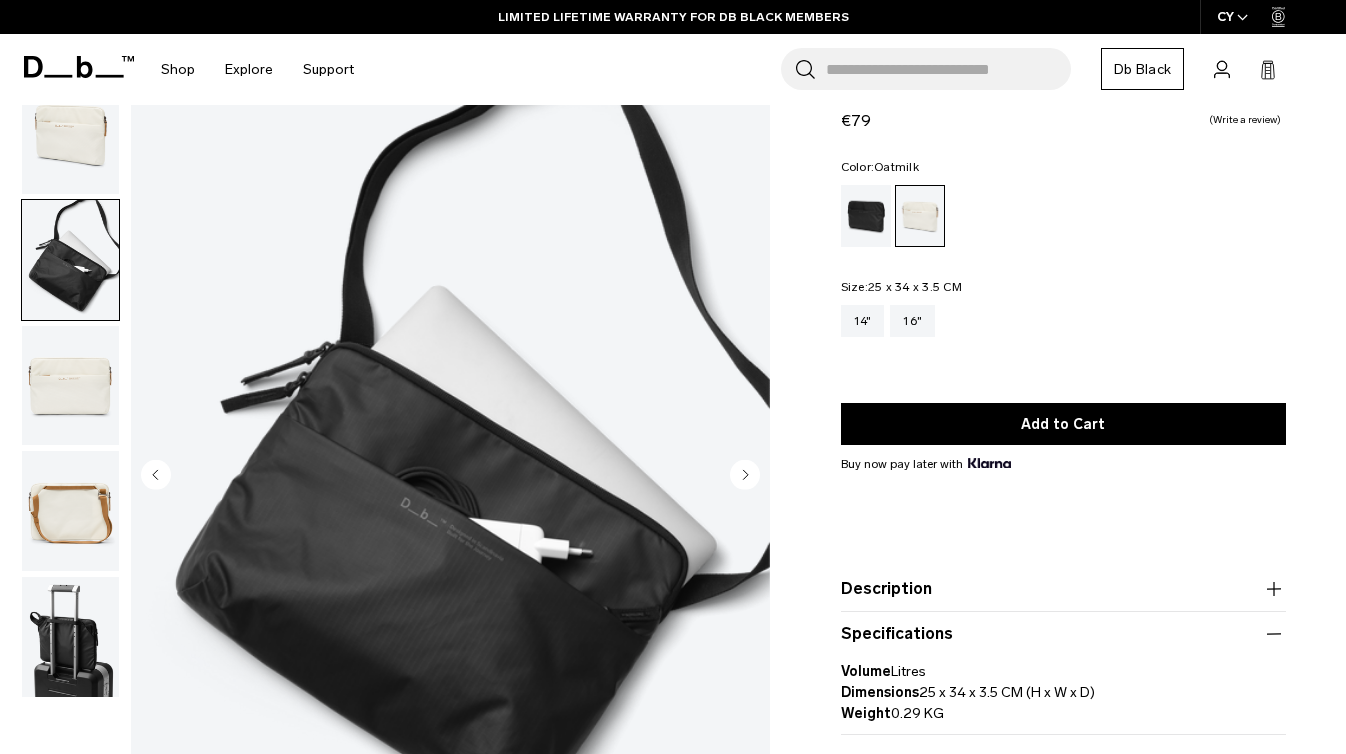 click 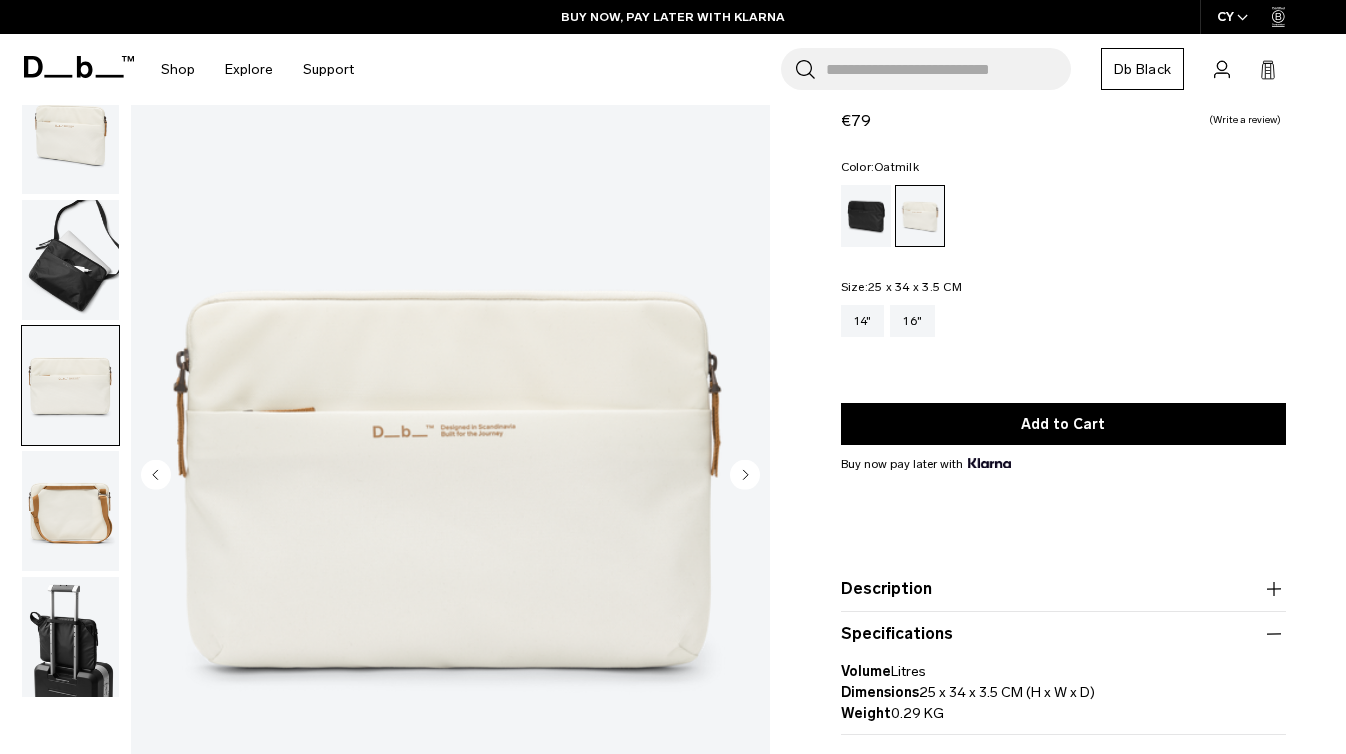click 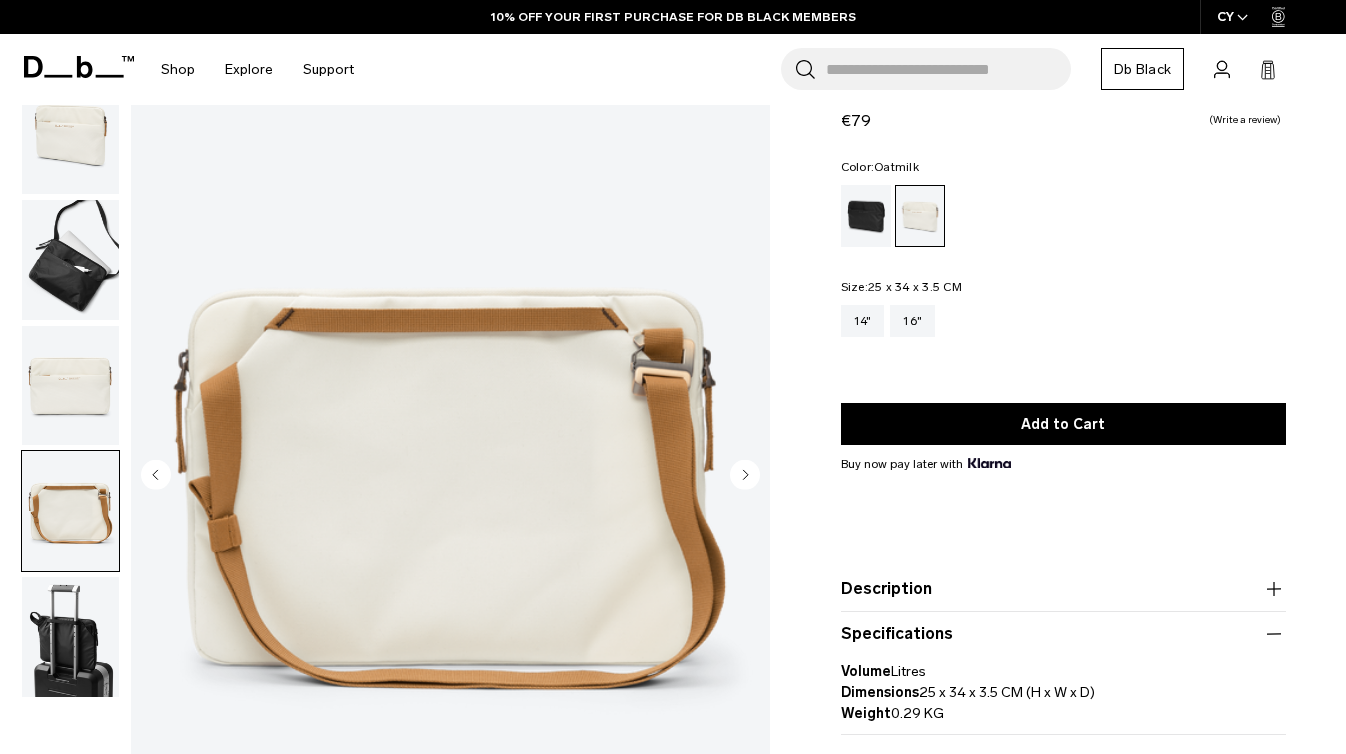click 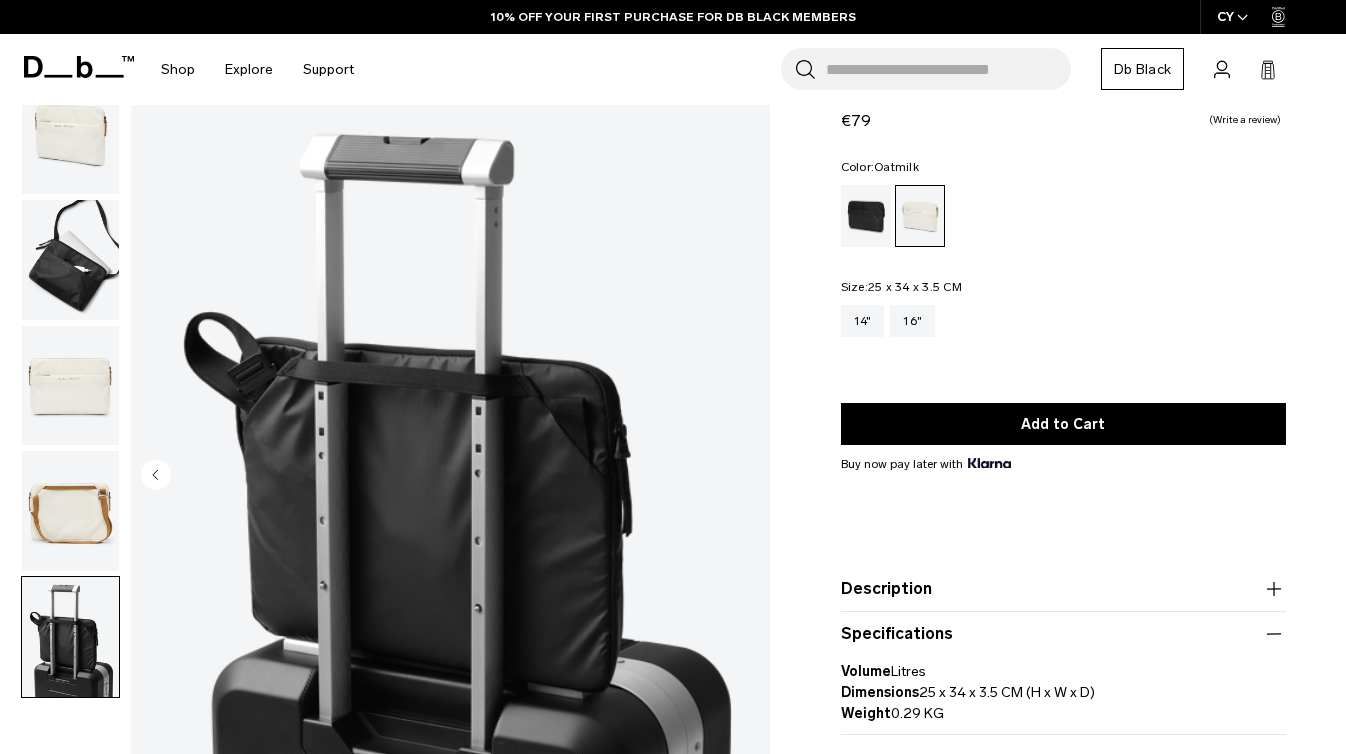 click at bounding box center (450, 477) 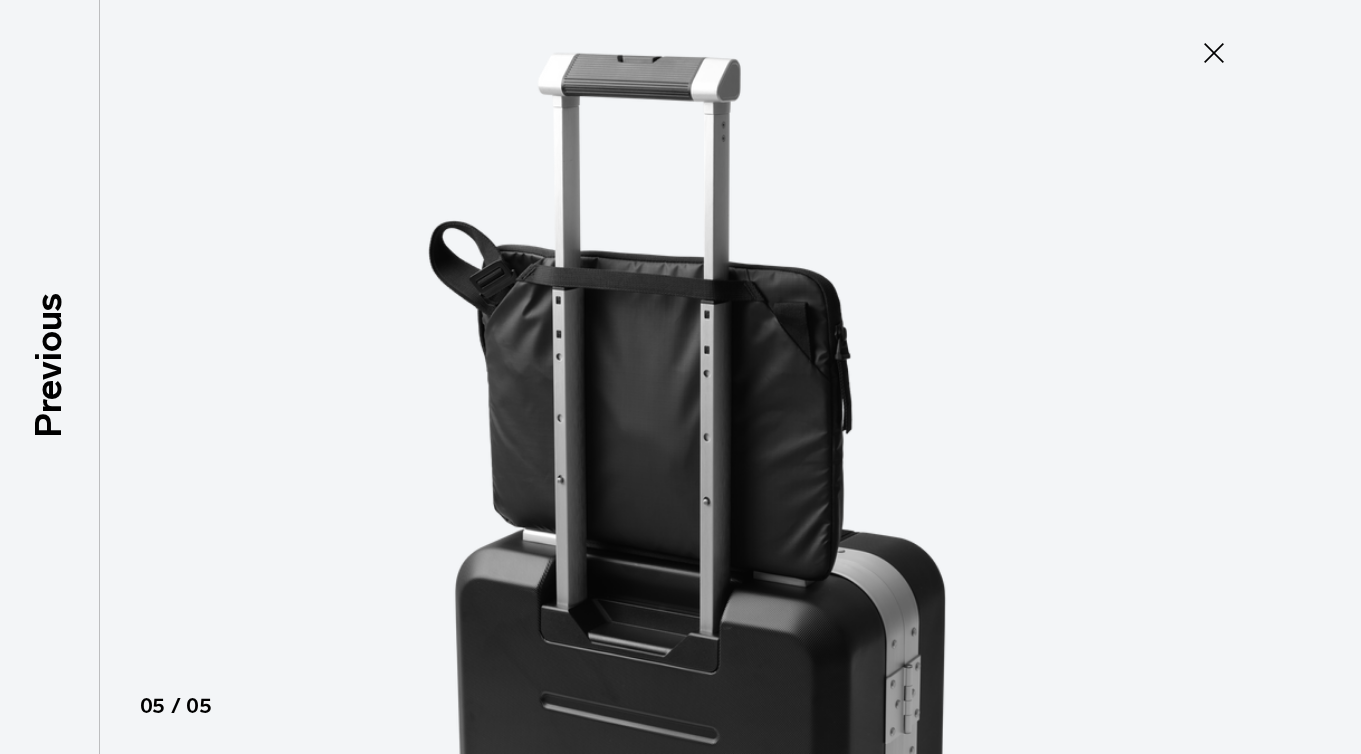 click 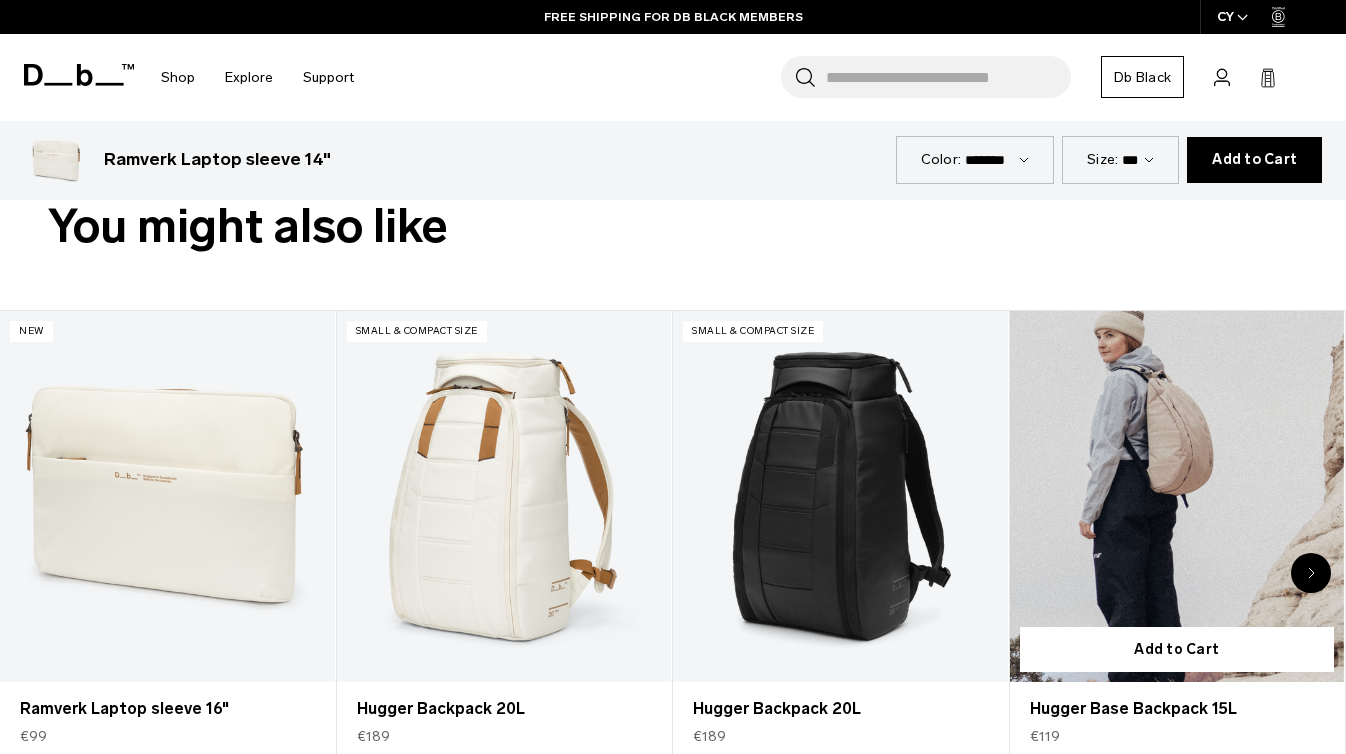 scroll, scrollTop: 1002, scrollLeft: 0, axis: vertical 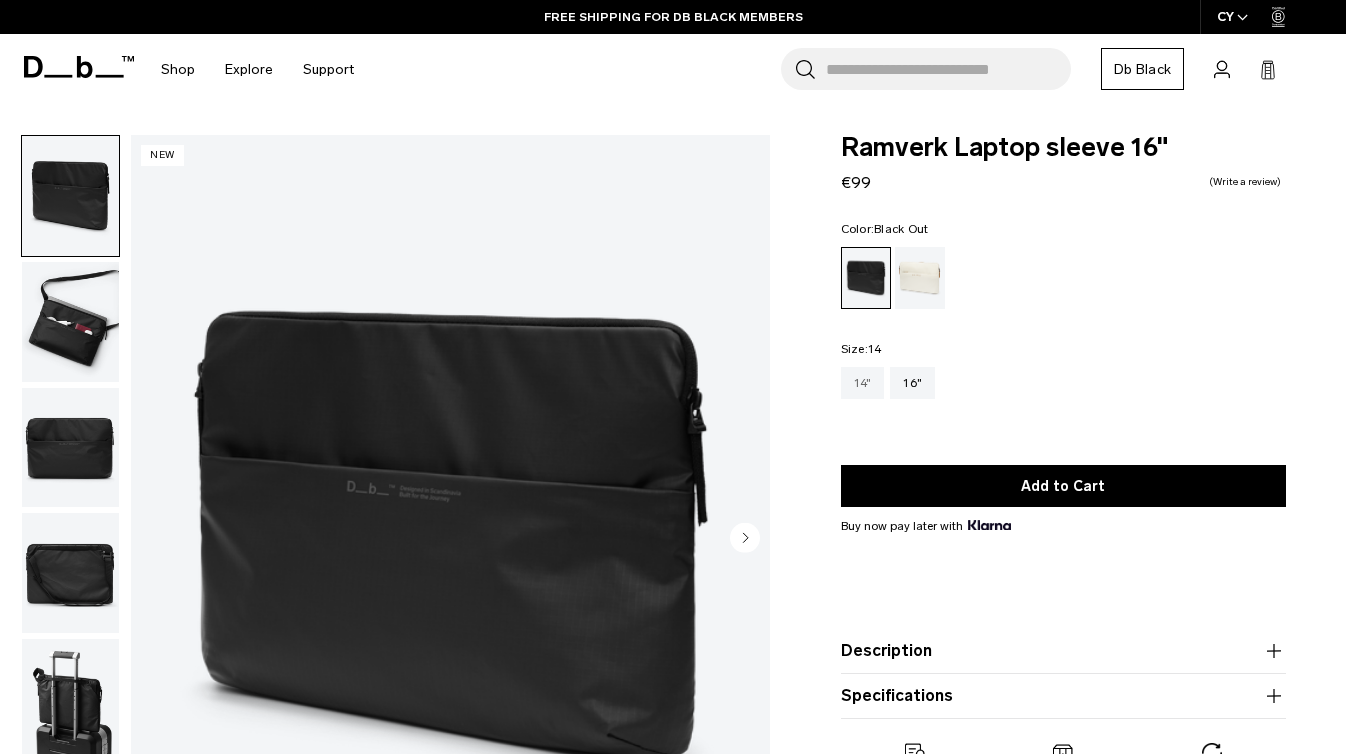 click on "14"" at bounding box center [863, 383] 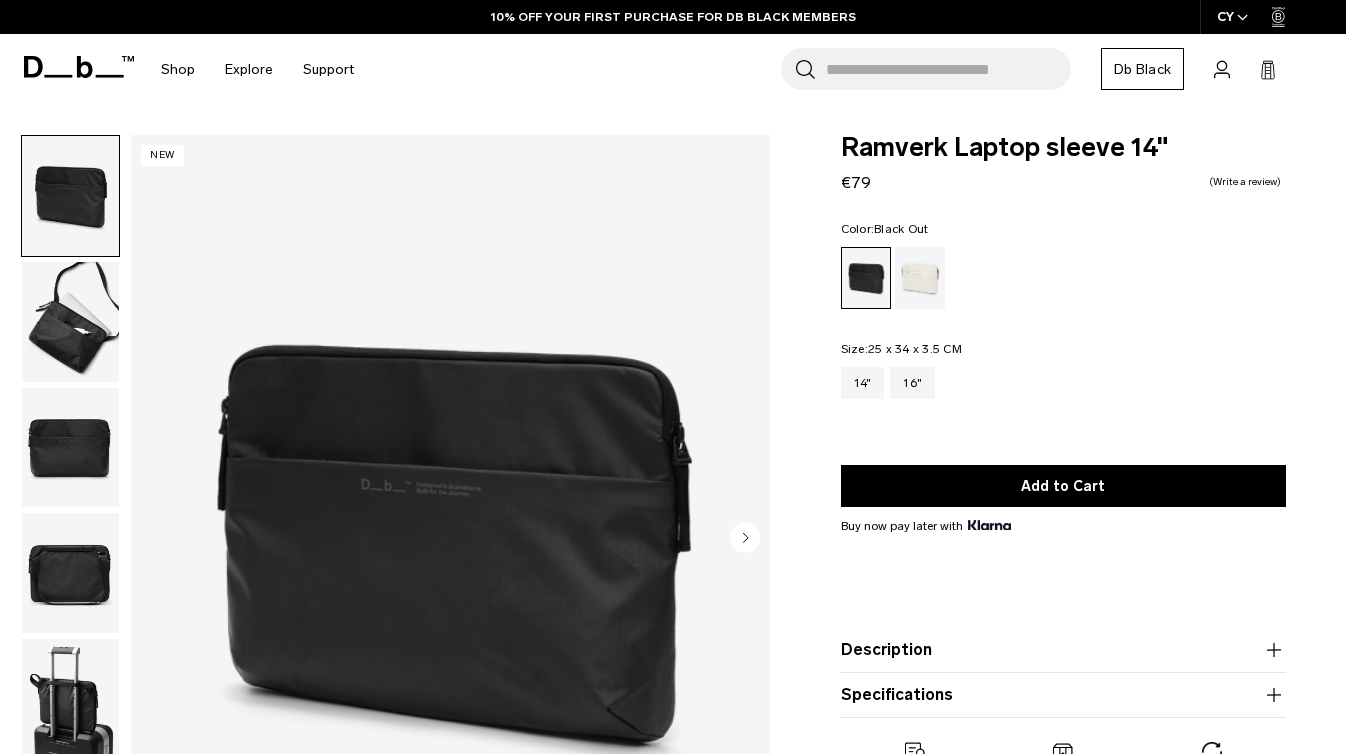 scroll, scrollTop: 0, scrollLeft: 0, axis: both 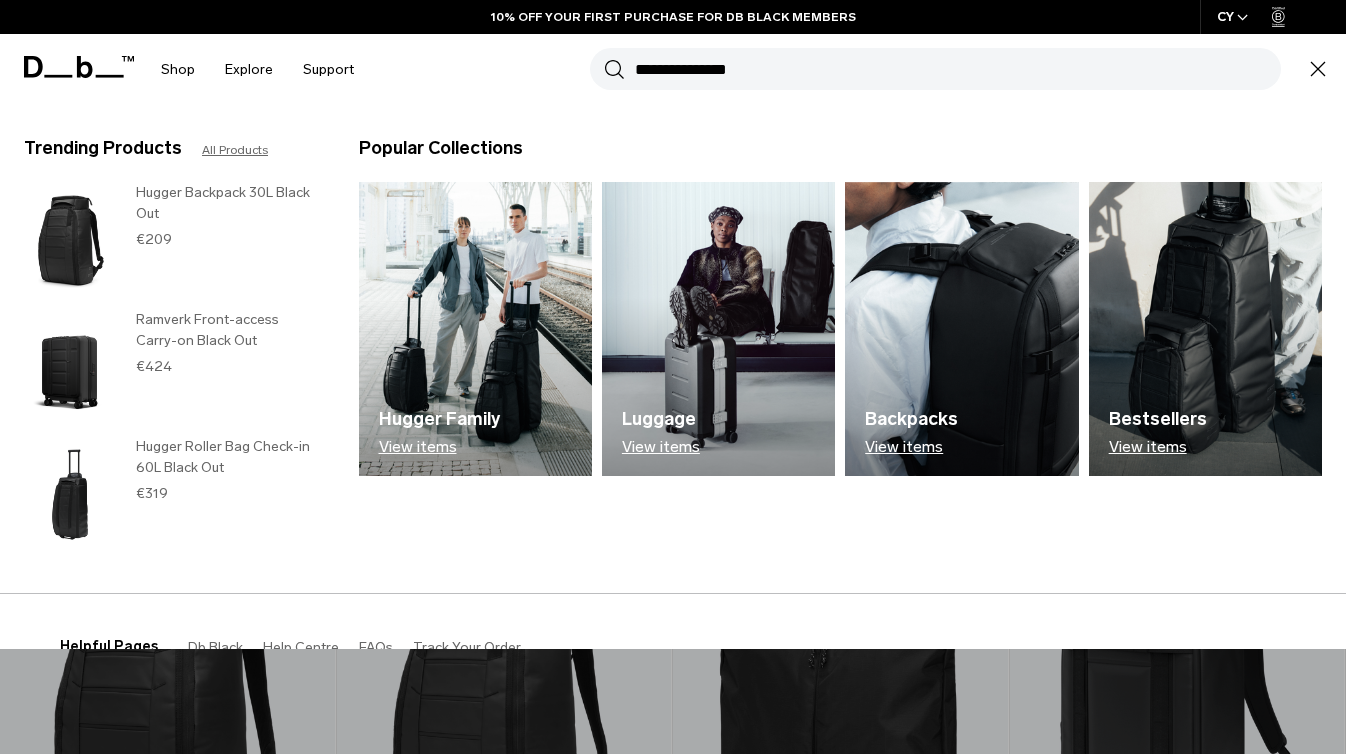 type on "**********" 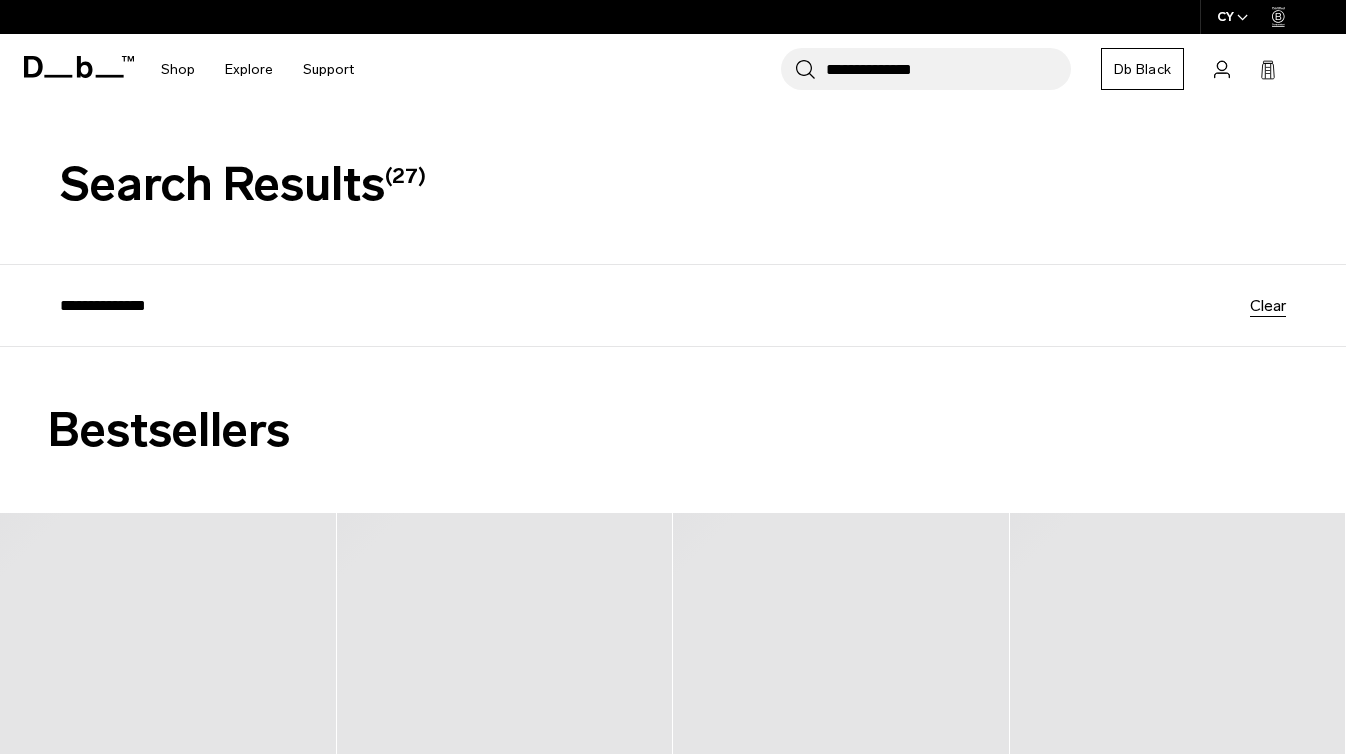 scroll, scrollTop: 21, scrollLeft: 0, axis: vertical 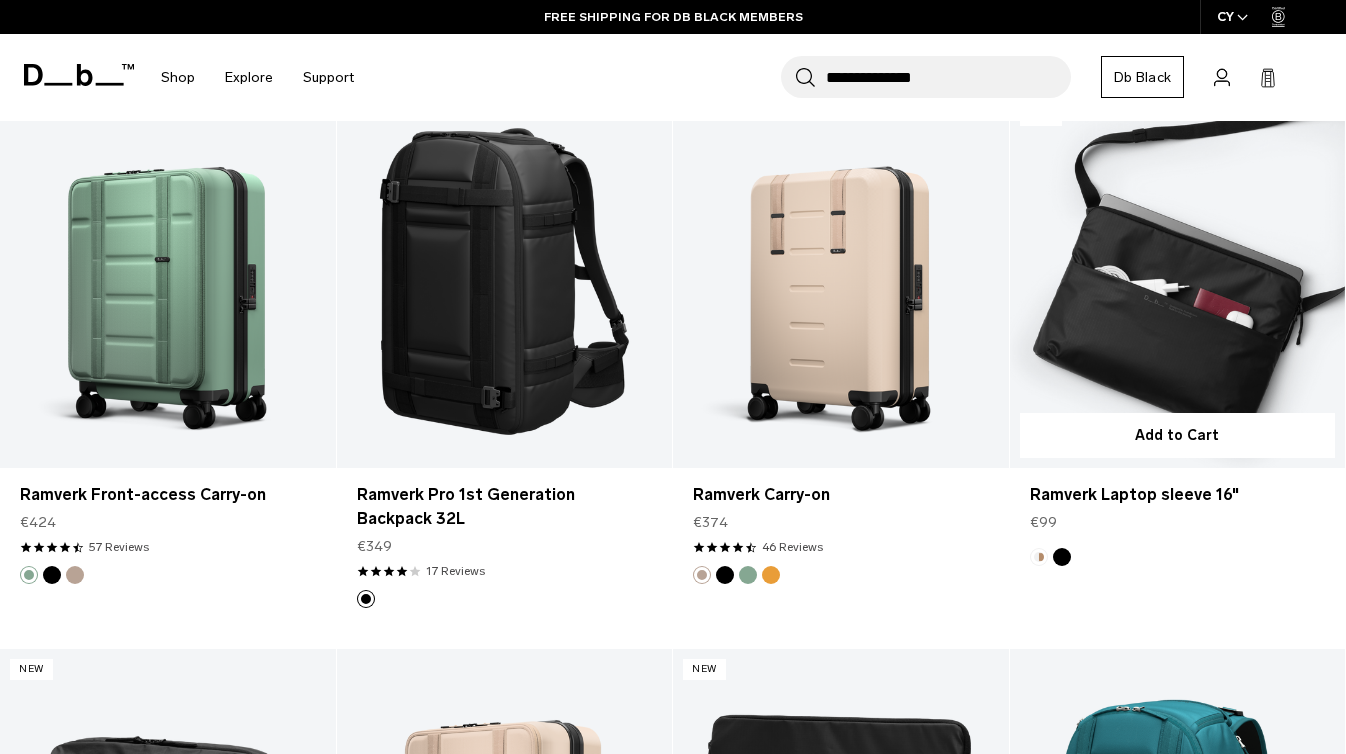 click at bounding box center [1178, 281] 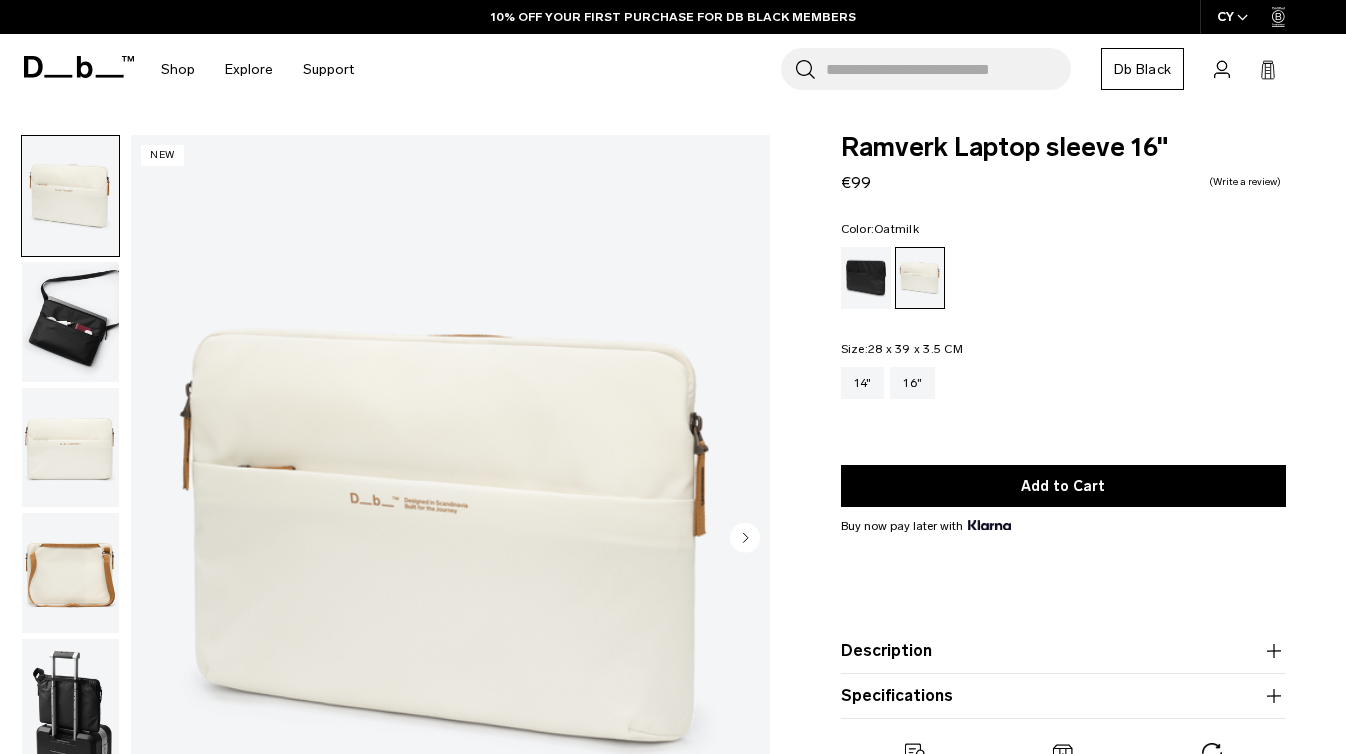 scroll, scrollTop: 0, scrollLeft: 0, axis: both 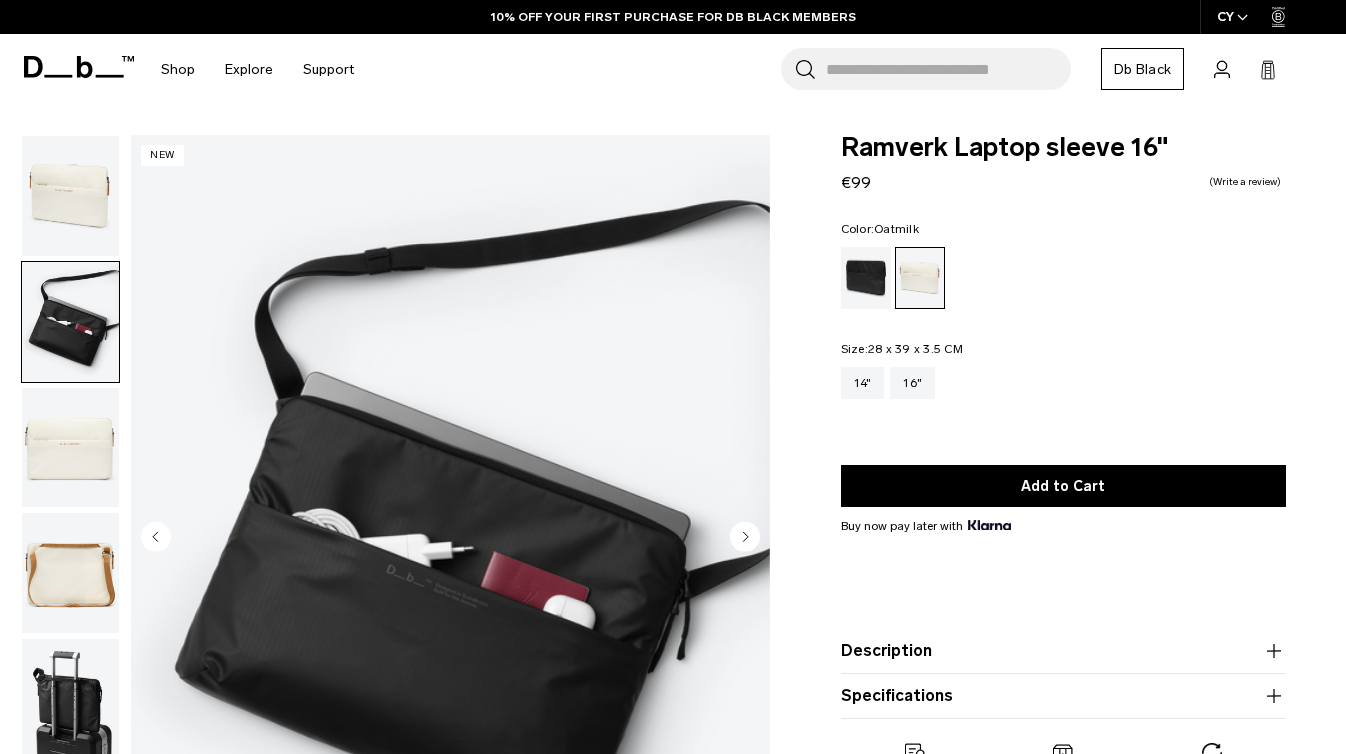 click 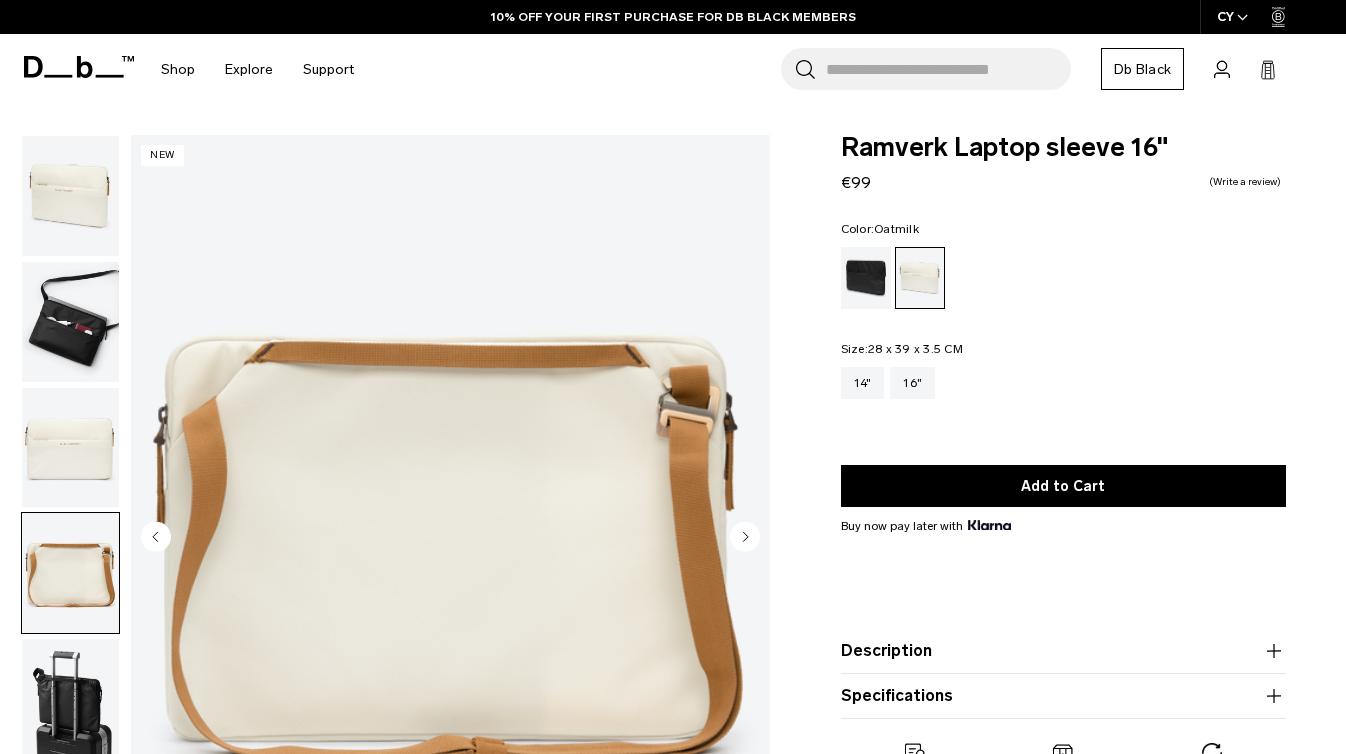 click 